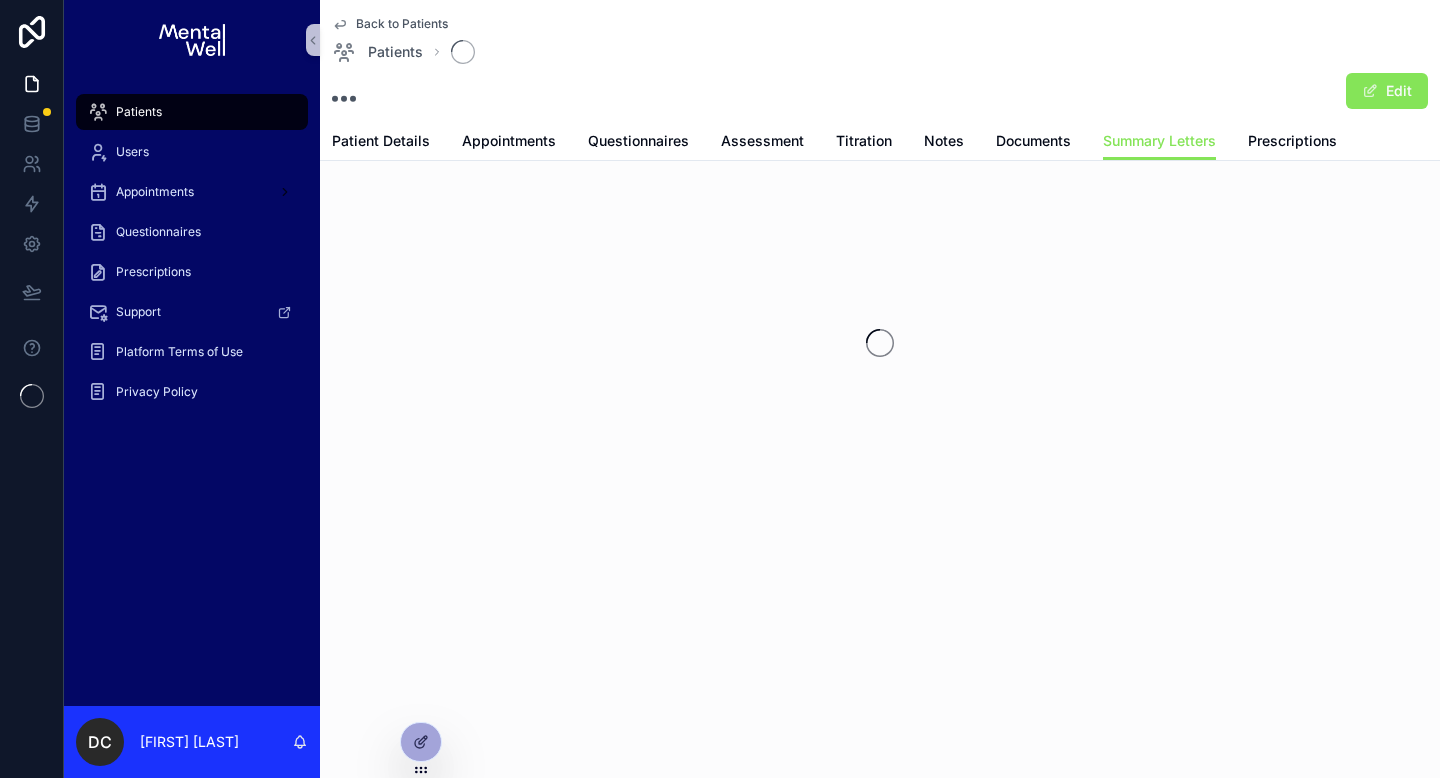scroll, scrollTop: 0, scrollLeft: 0, axis: both 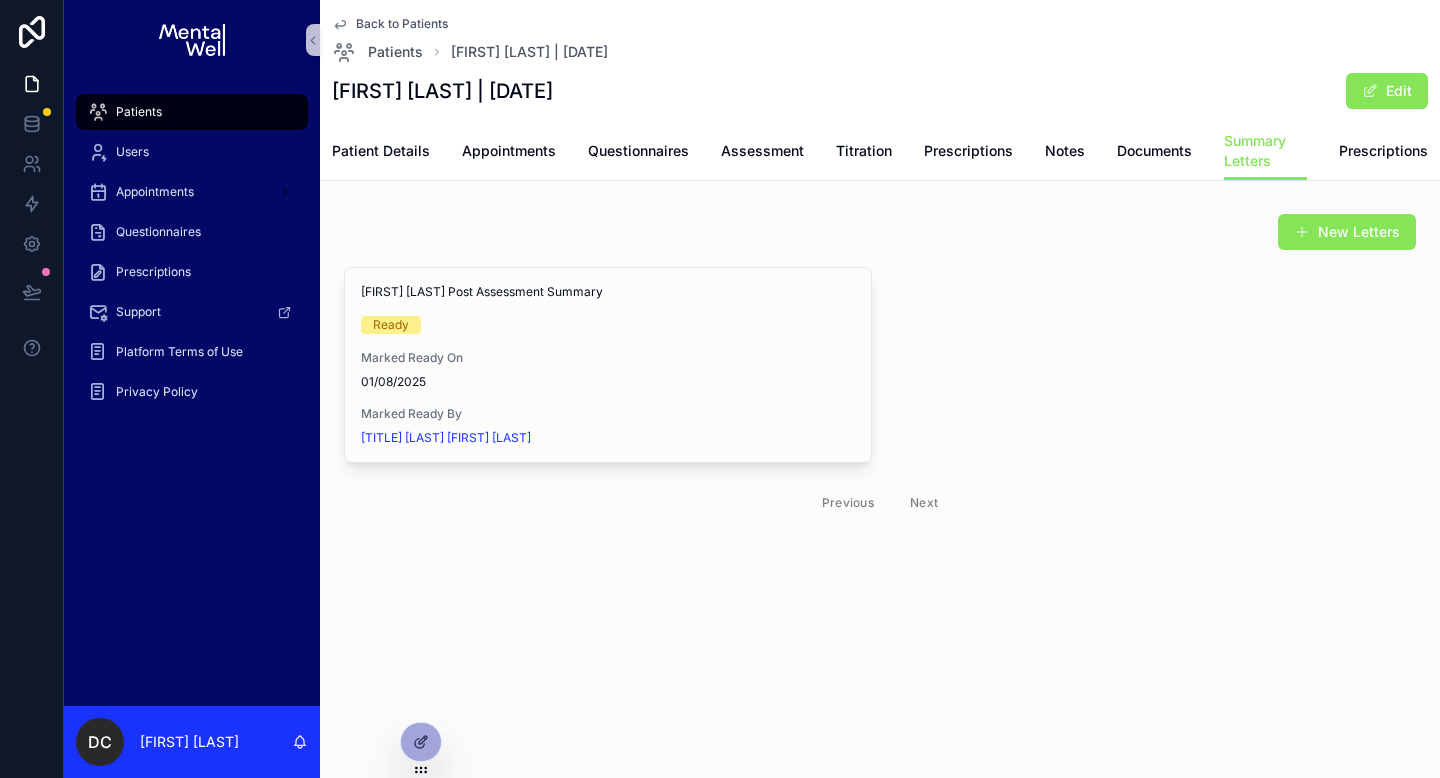 click on "Back to Patients" at bounding box center (402, 24) 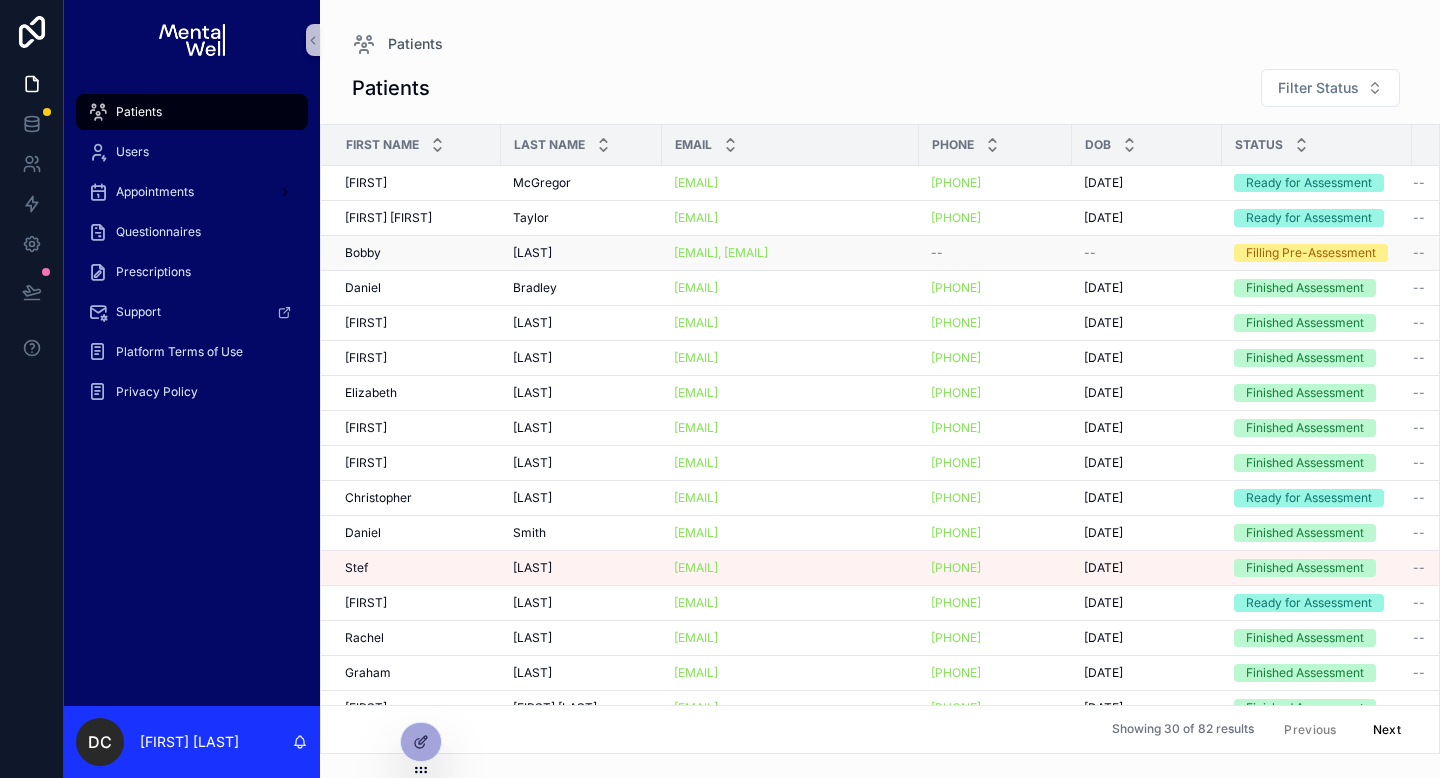 click on "[FIRST] [FIRST]" at bounding box center (417, 253) 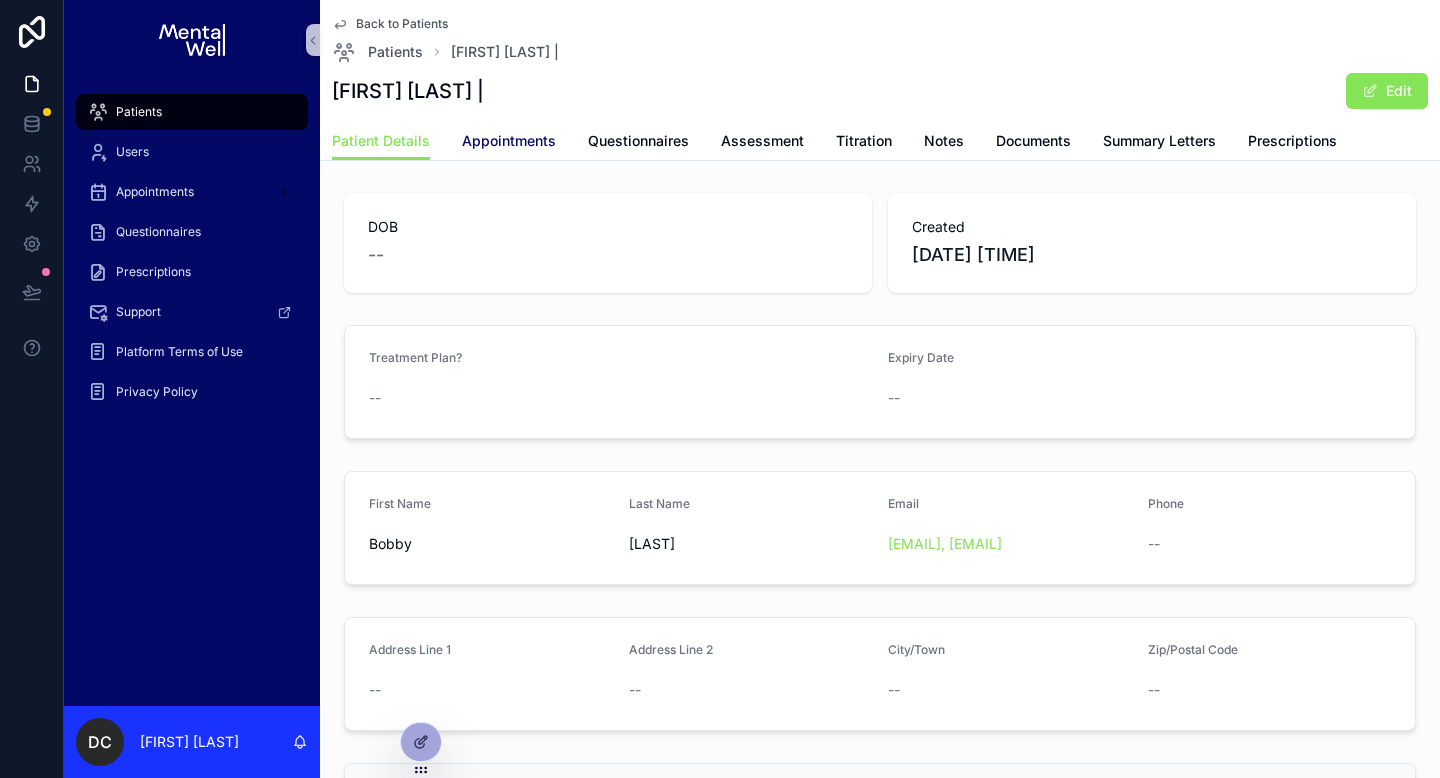 click on "Appointments" at bounding box center [509, 141] 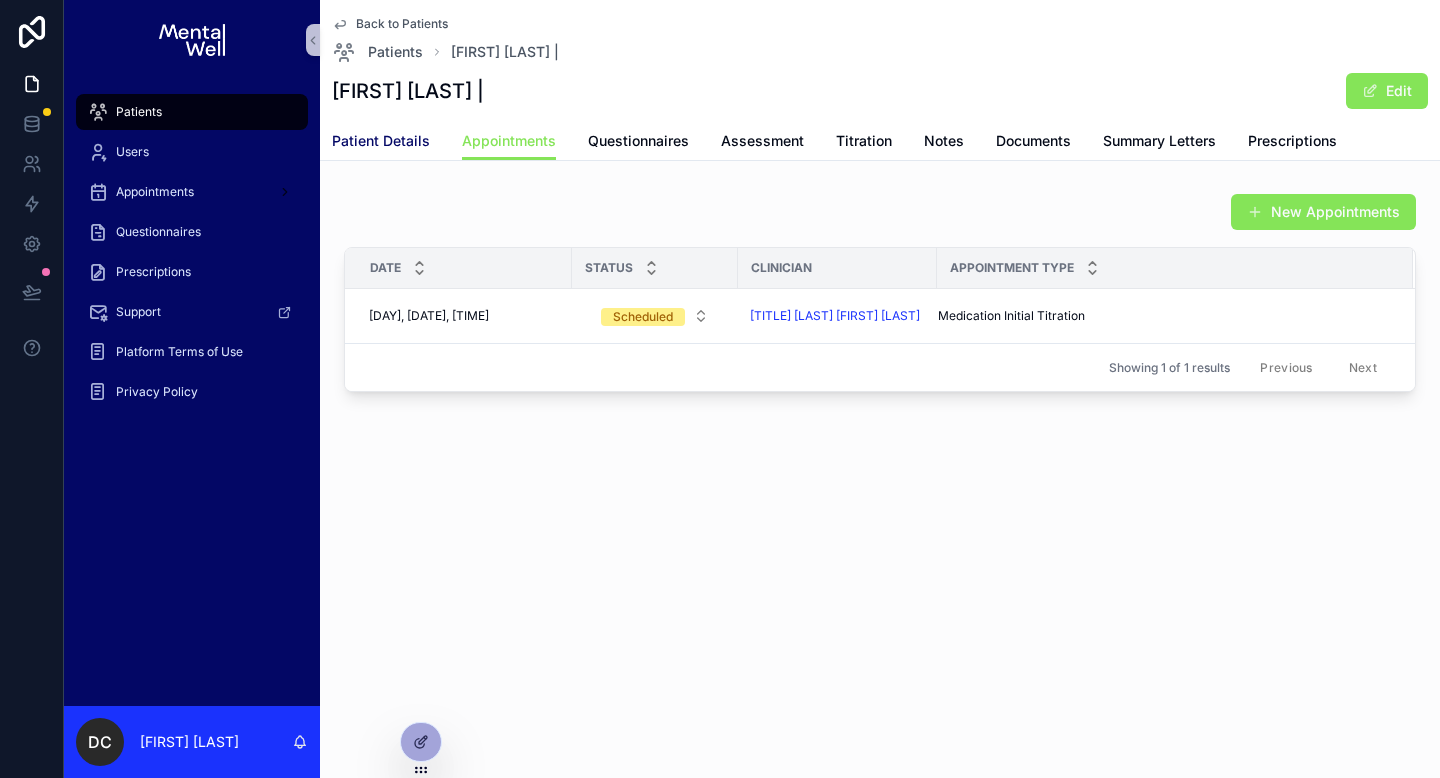 click on "Patient Details" at bounding box center (381, 141) 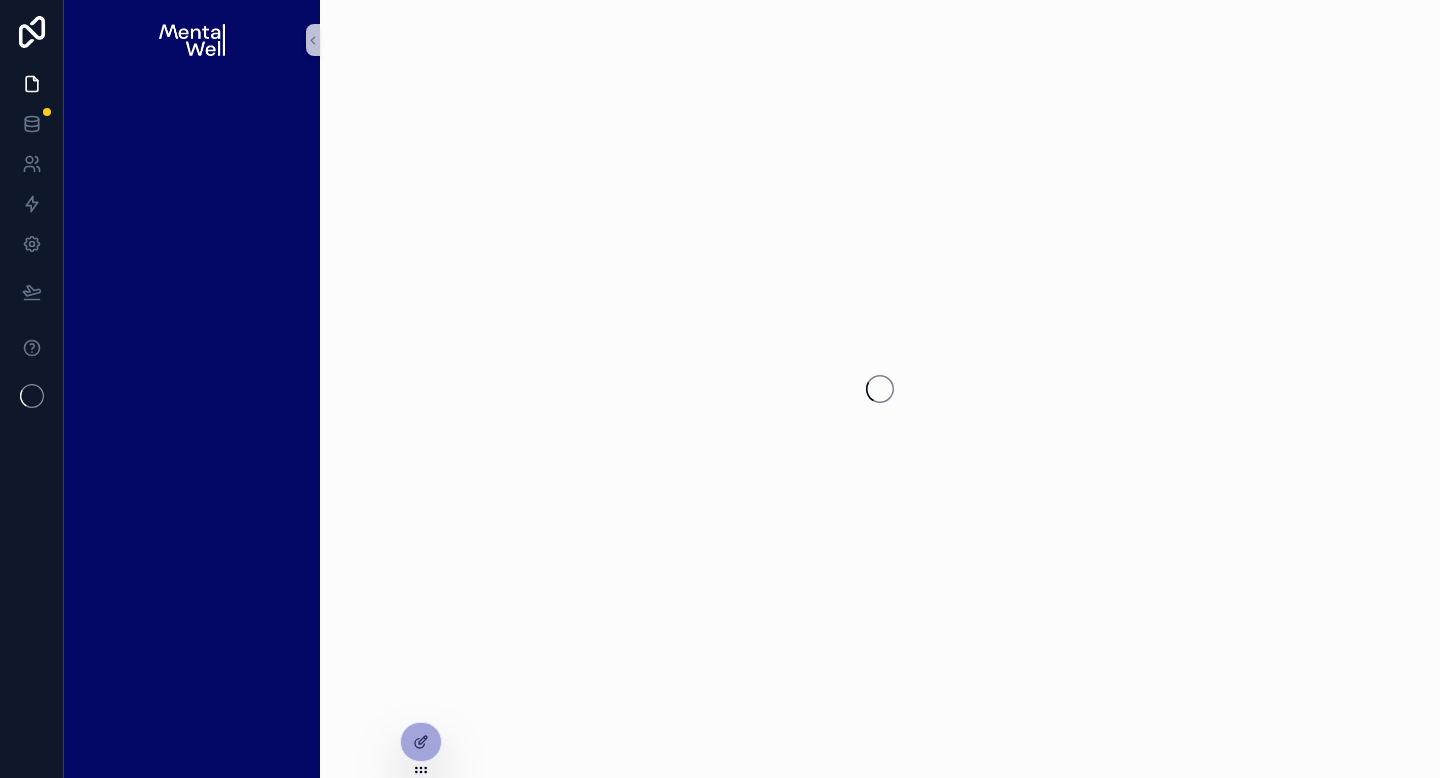 scroll, scrollTop: 0, scrollLeft: 0, axis: both 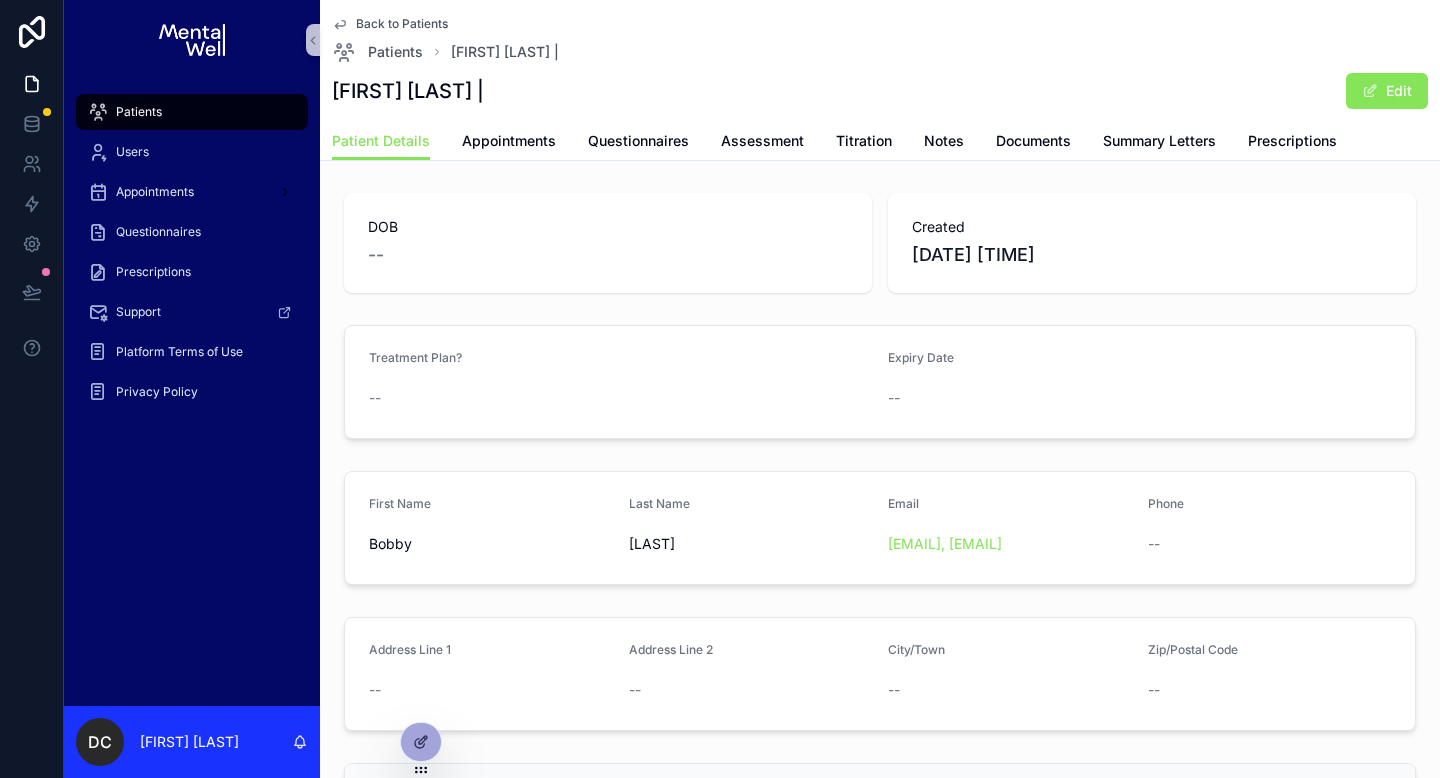 click on "Back to Patients" at bounding box center (402, 24) 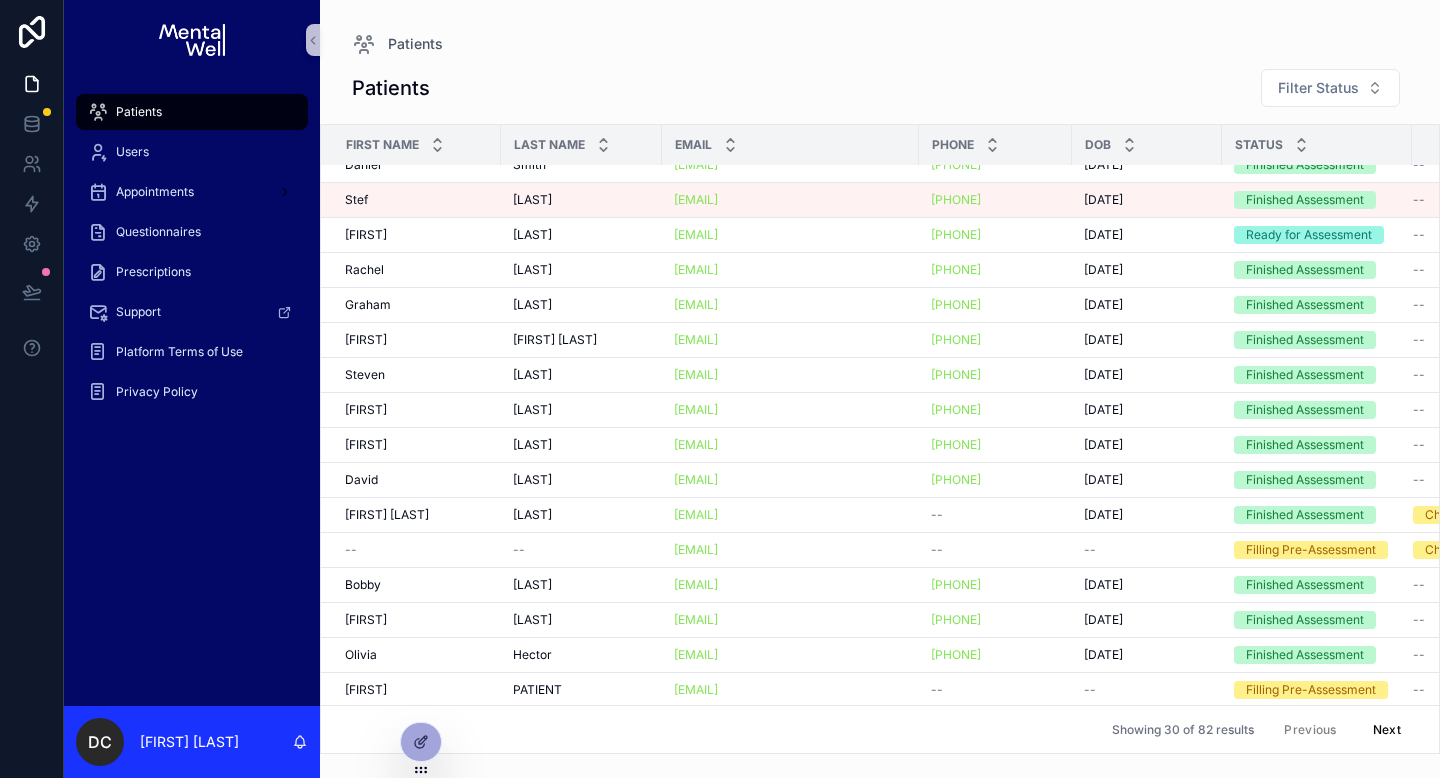 scroll, scrollTop: 525, scrollLeft: 0, axis: vertical 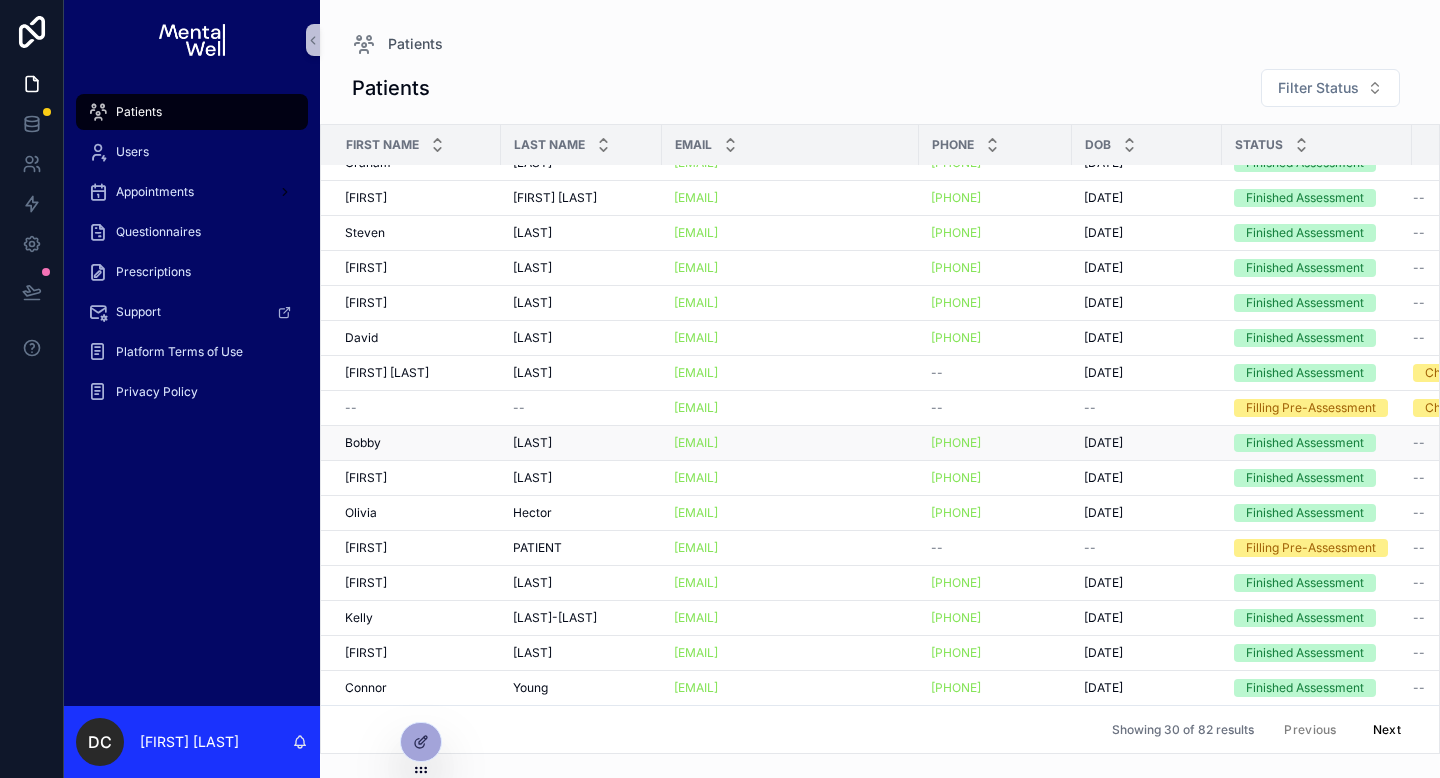 click on "[FIRST] [FIRST]" at bounding box center [417, 443] 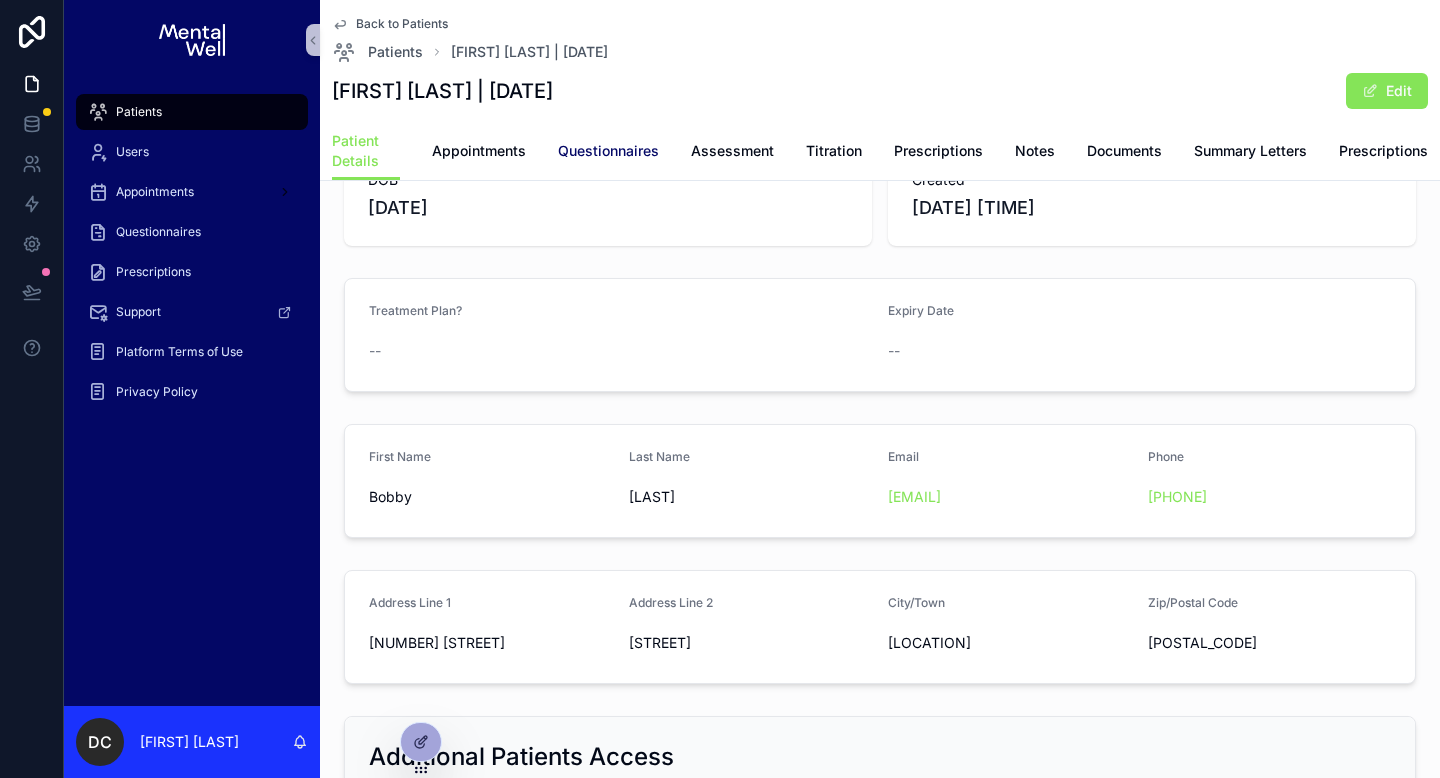 scroll, scrollTop: 64, scrollLeft: 0, axis: vertical 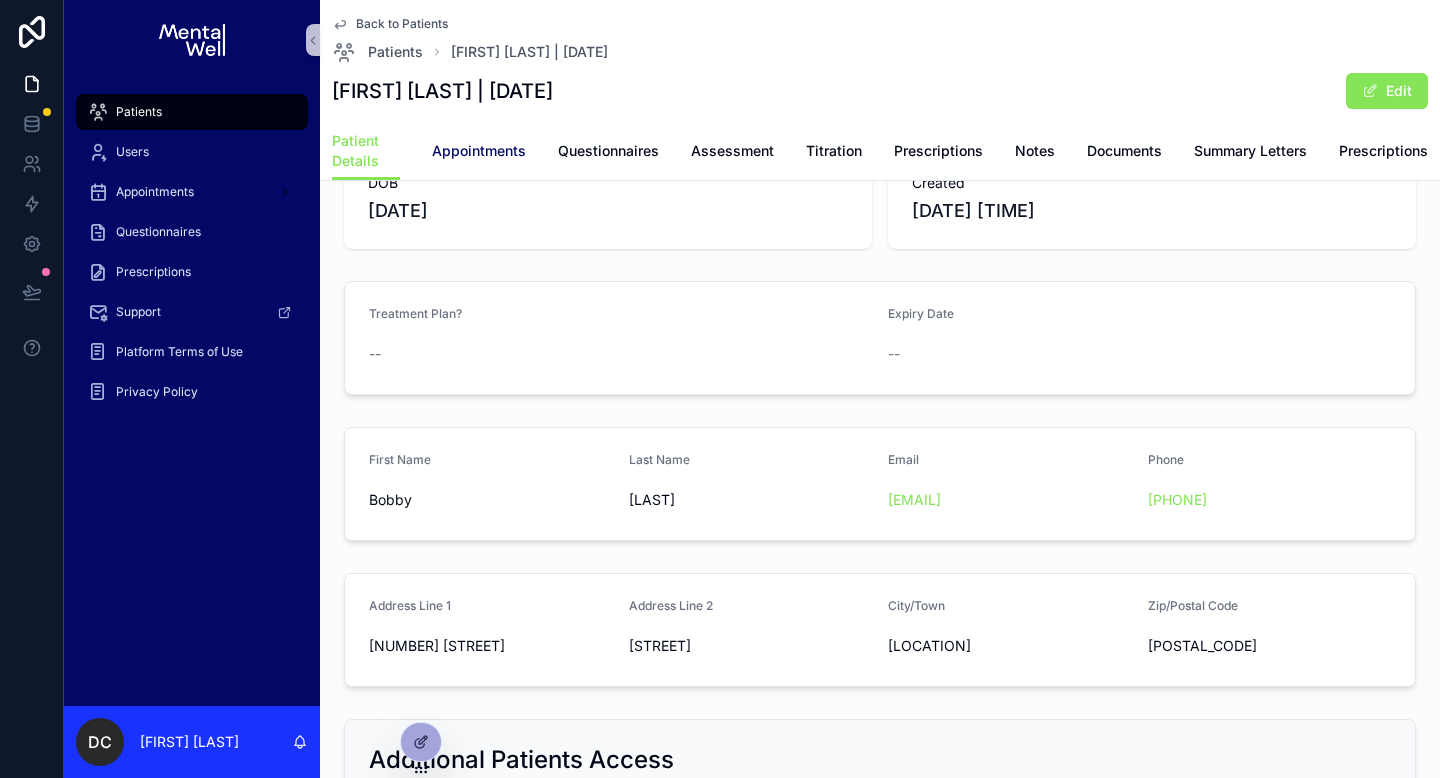 click on "Appointments" at bounding box center (479, 151) 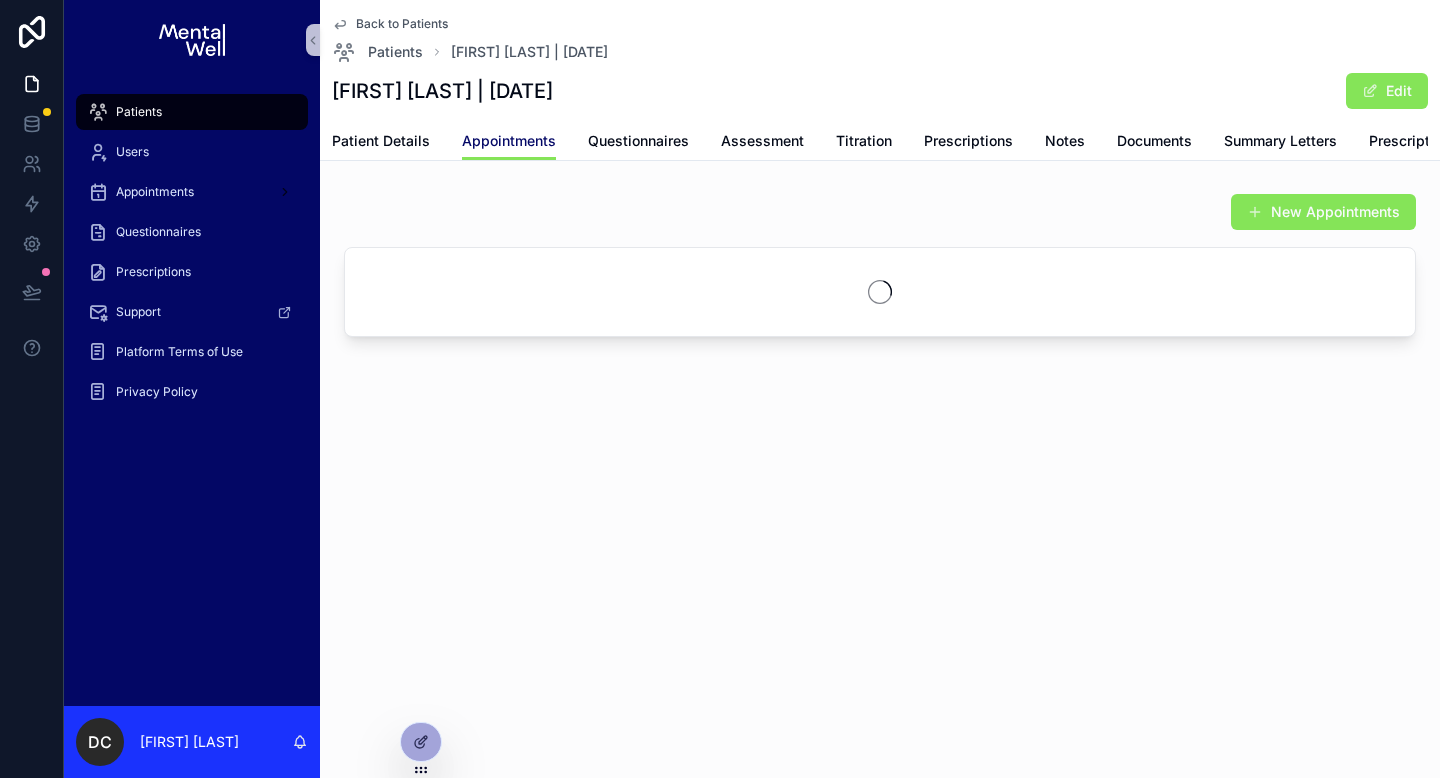 scroll, scrollTop: 0, scrollLeft: 0, axis: both 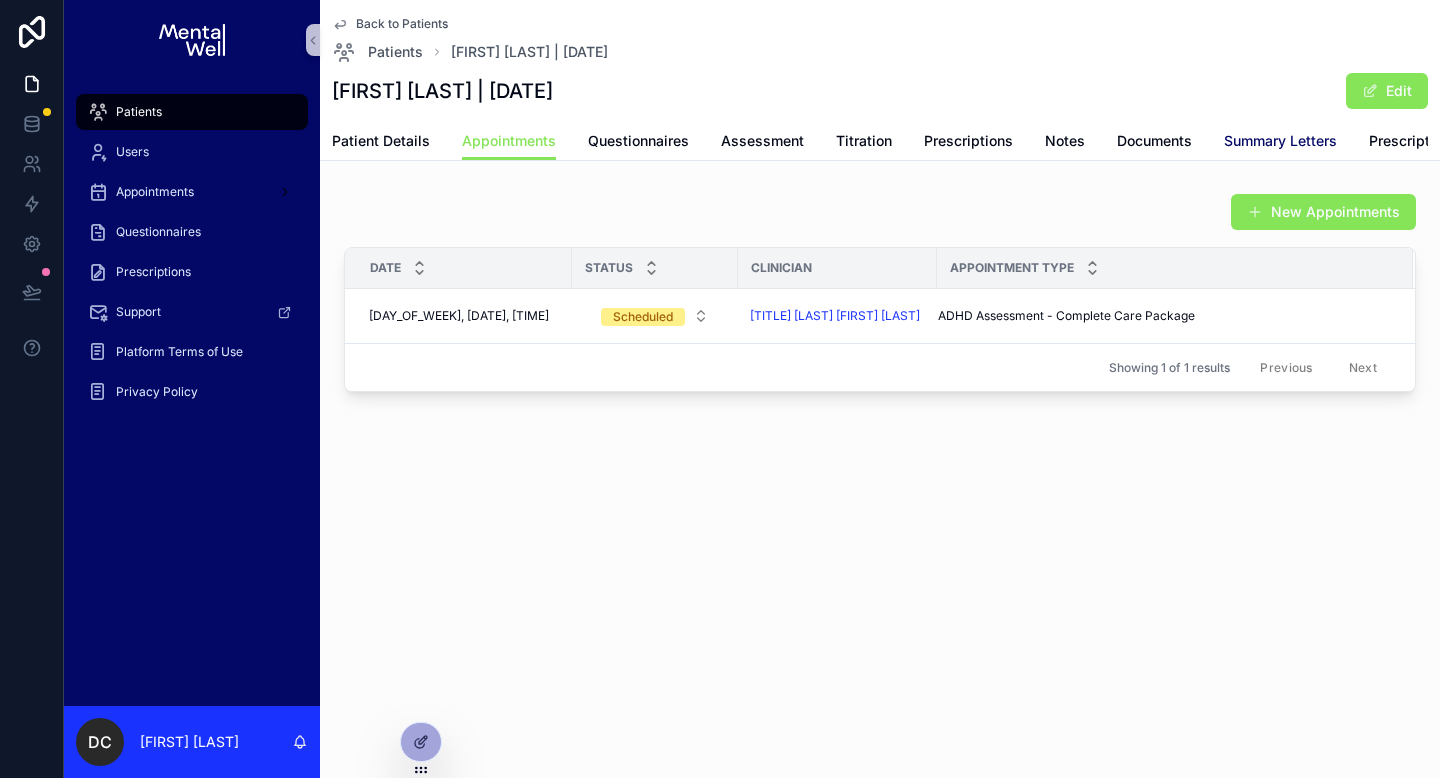 click on "Summary Letters" at bounding box center (1280, 141) 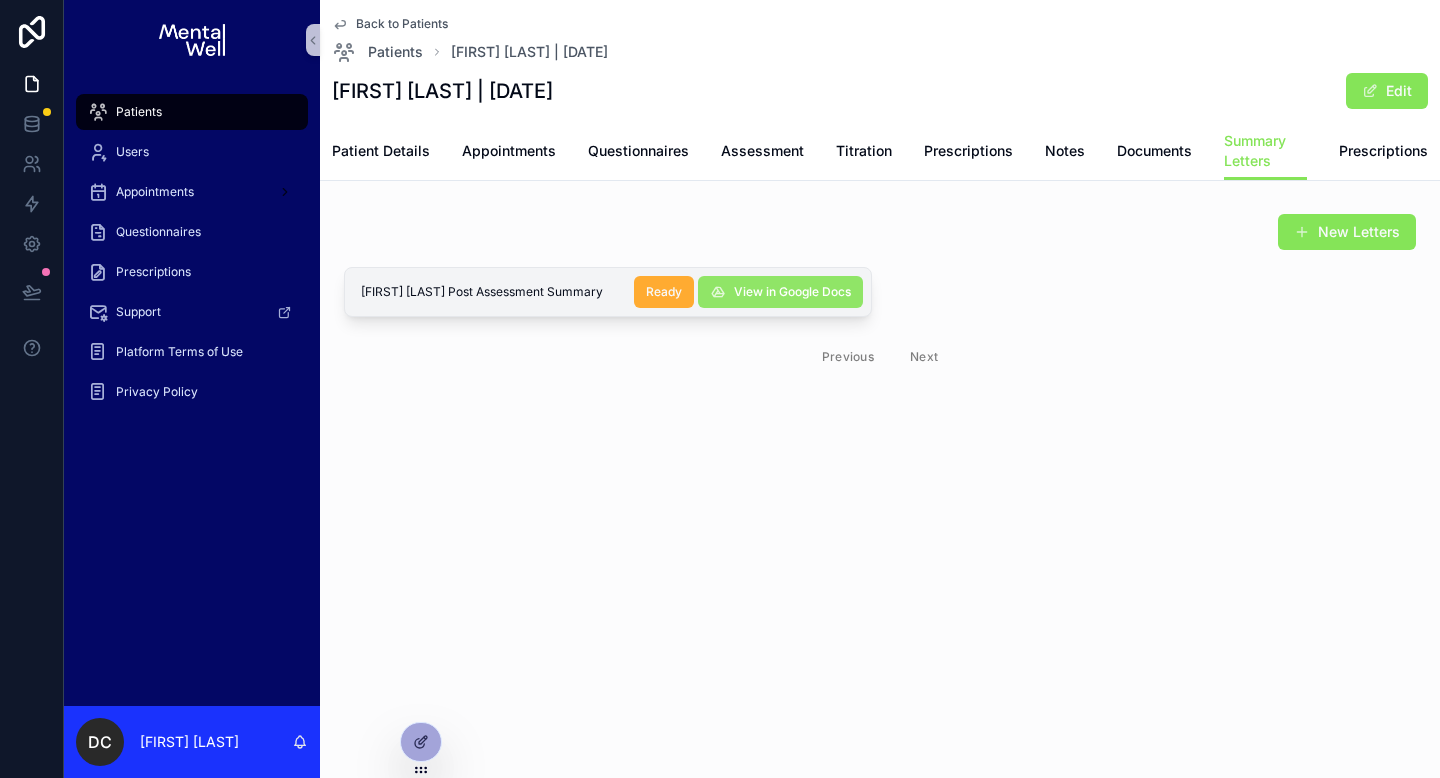 click on "View in Google Docs" at bounding box center (792, 292) 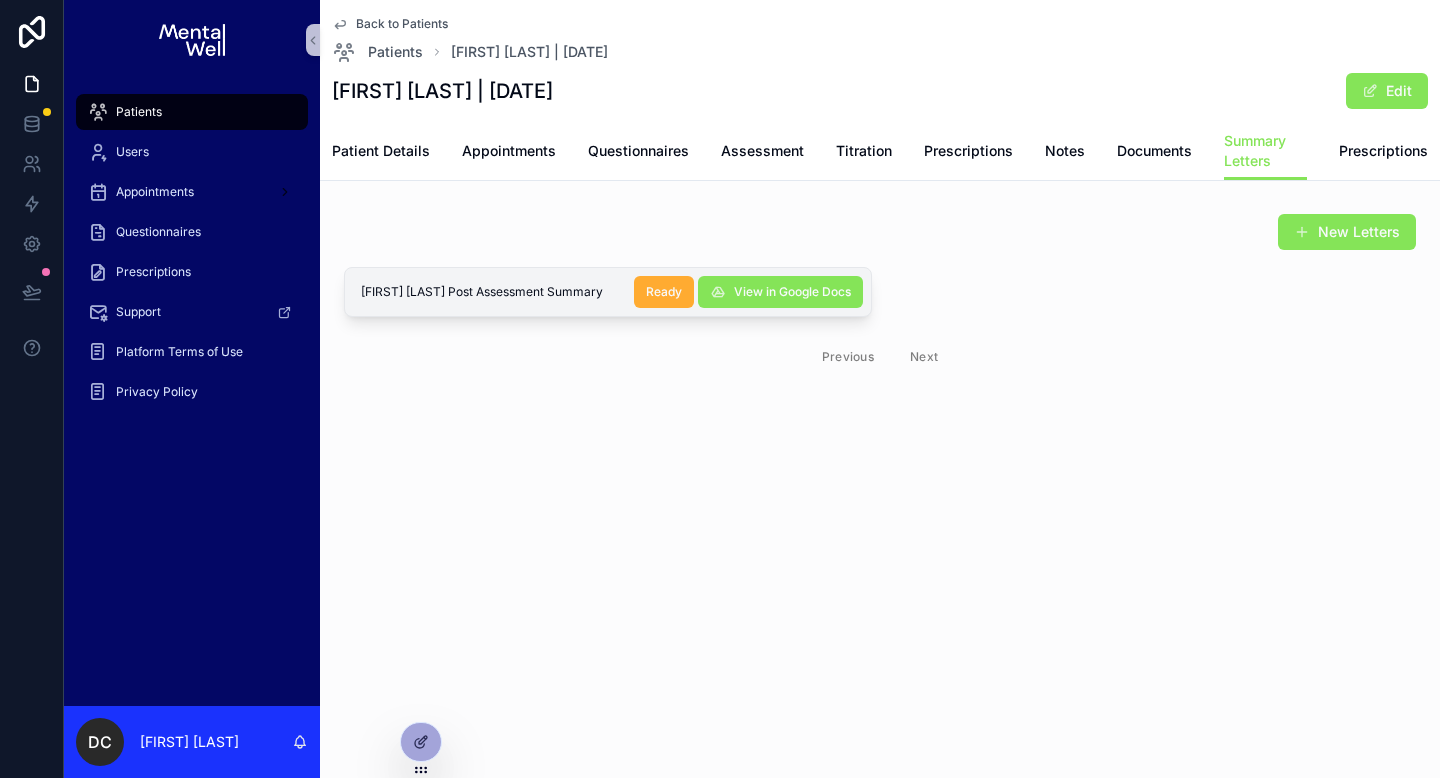 click on "Back to Patients" at bounding box center (402, 24) 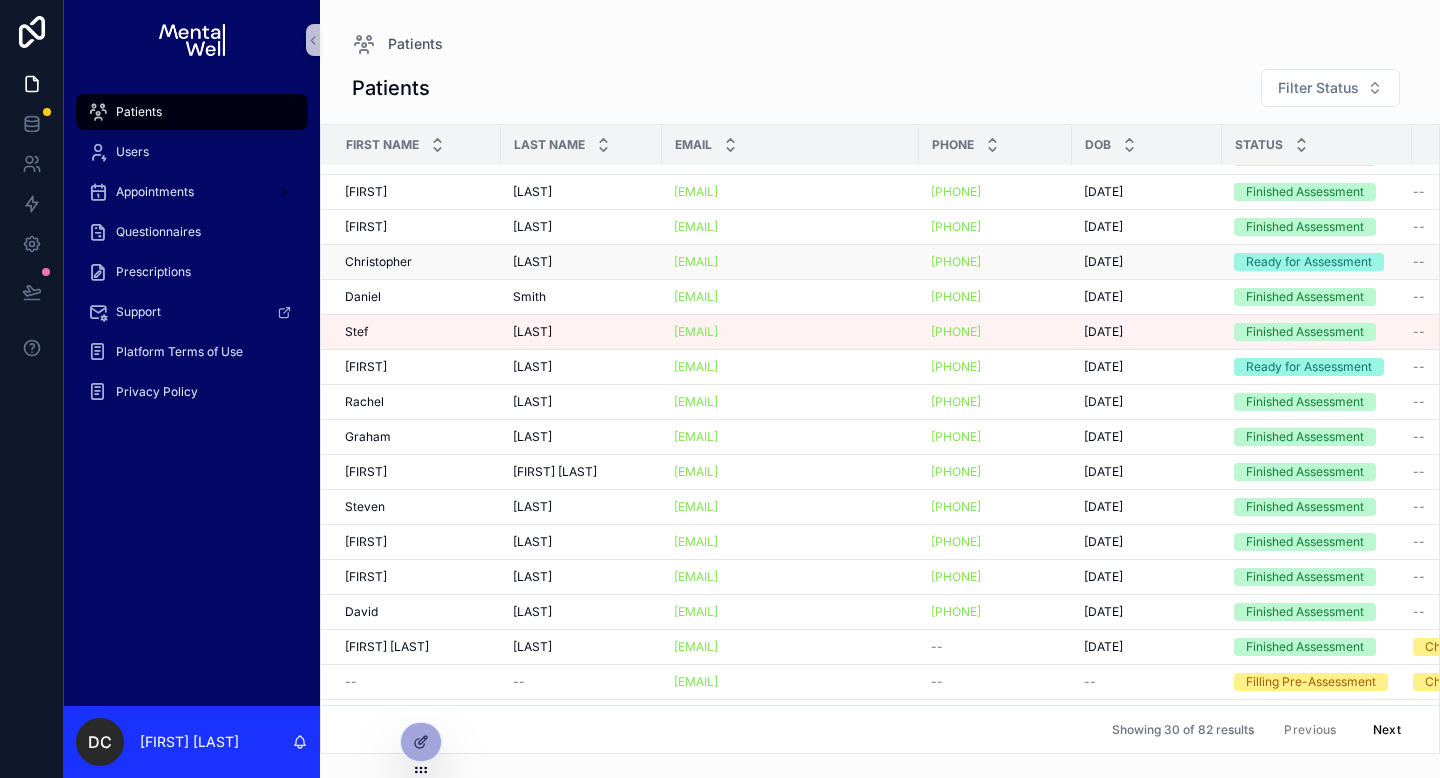 scroll, scrollTop: 272, scrollLeft: 0, axis: vertical 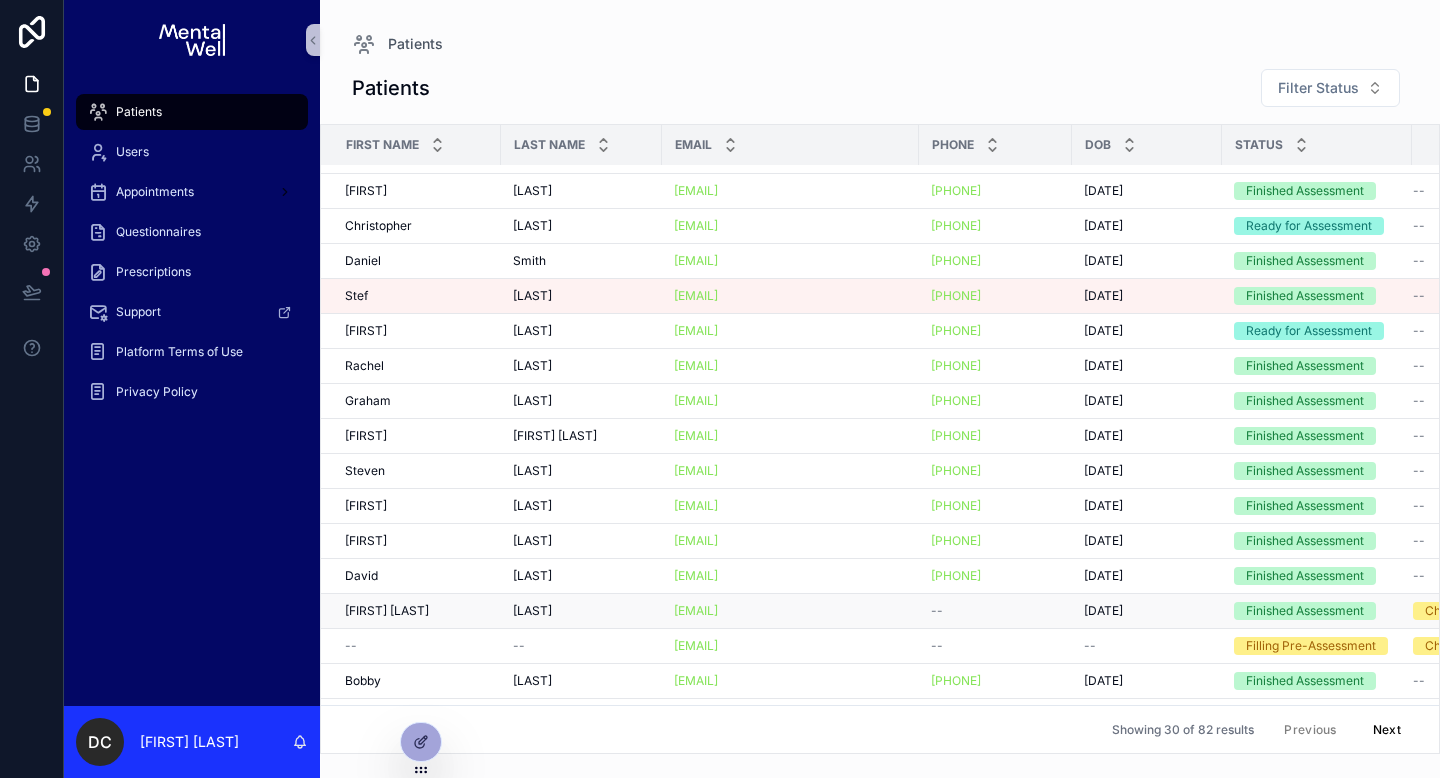 click on "[FIRST] [LAST] [FIRST] [LAST]" at bounding box center [411, 611] 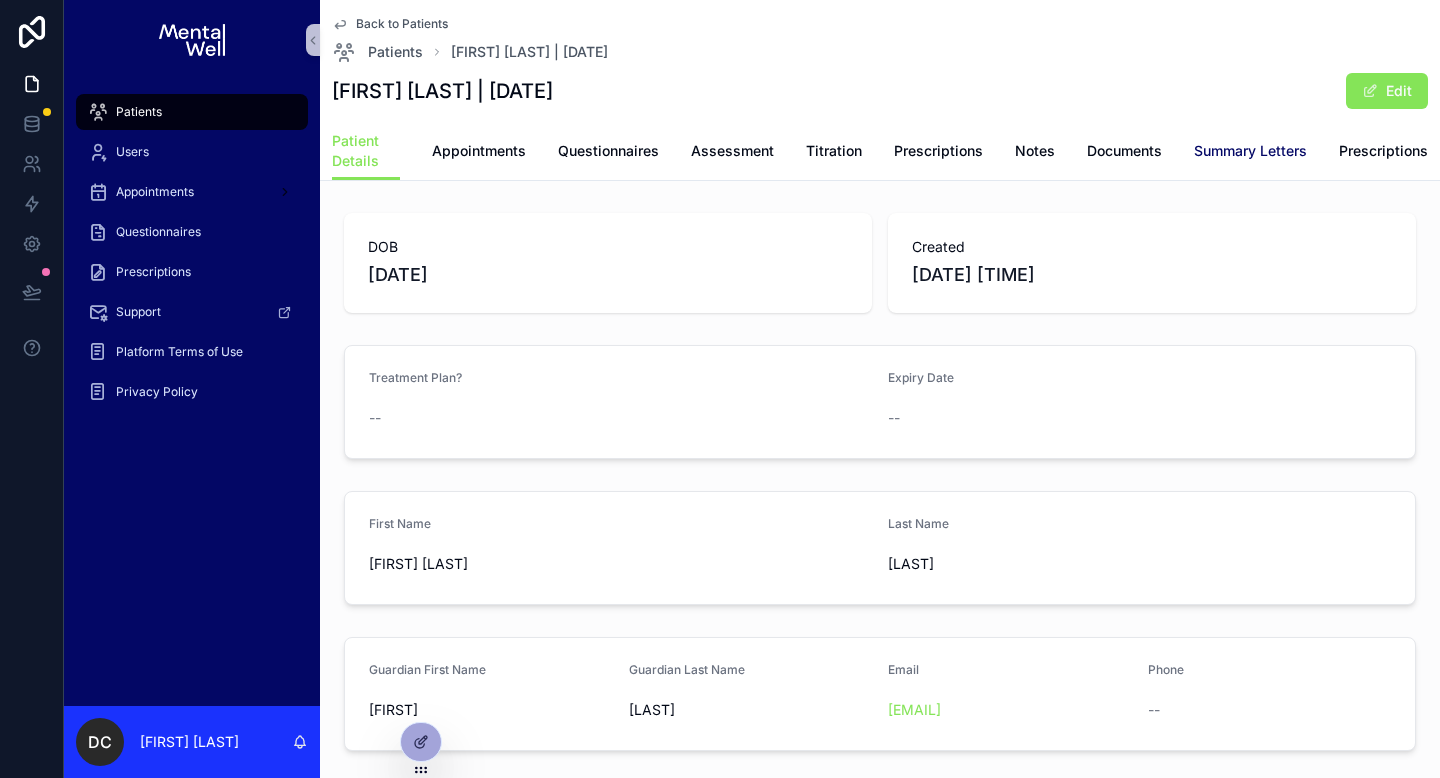 click on "Summary Letters" at bounding box center [1250, 151] 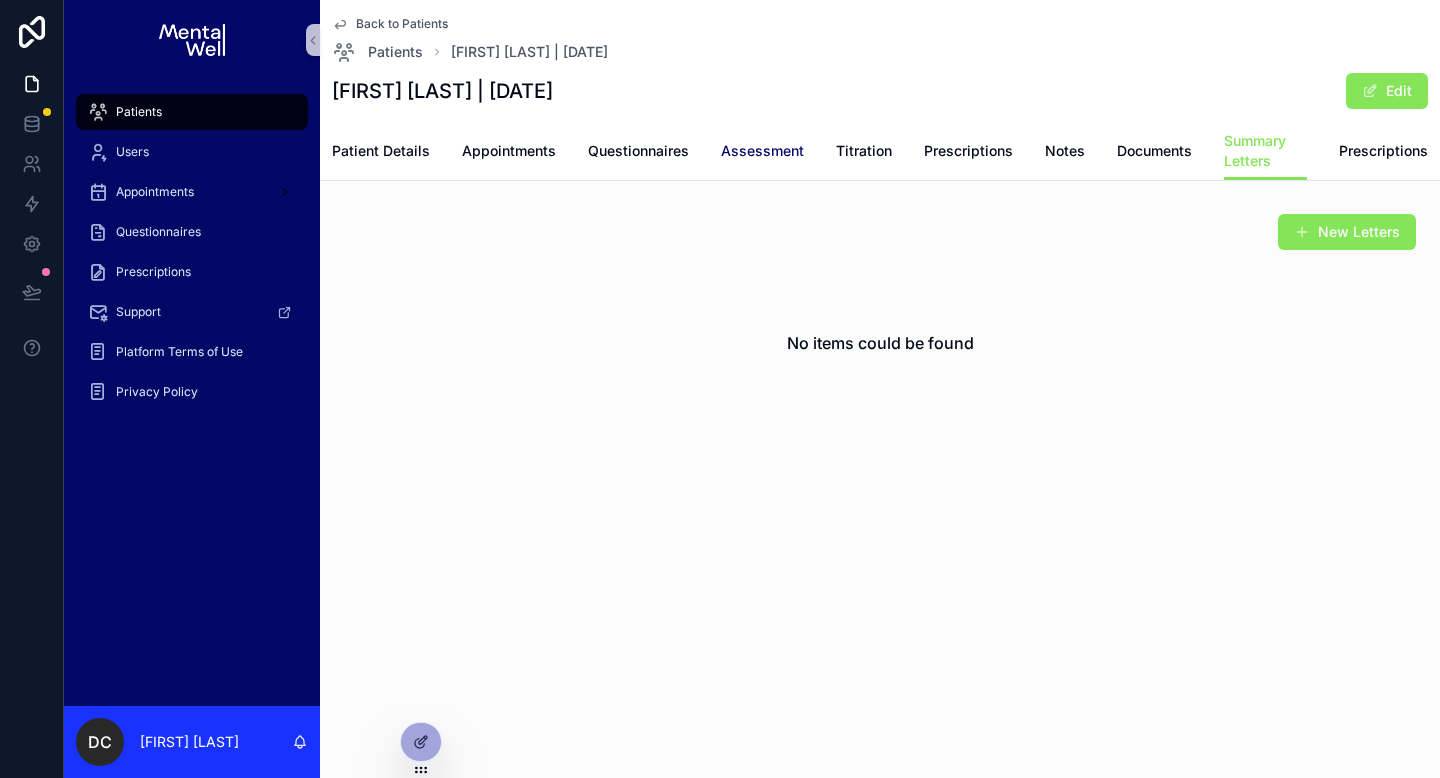 click on "Assessment" at bounding box center [762, 151] 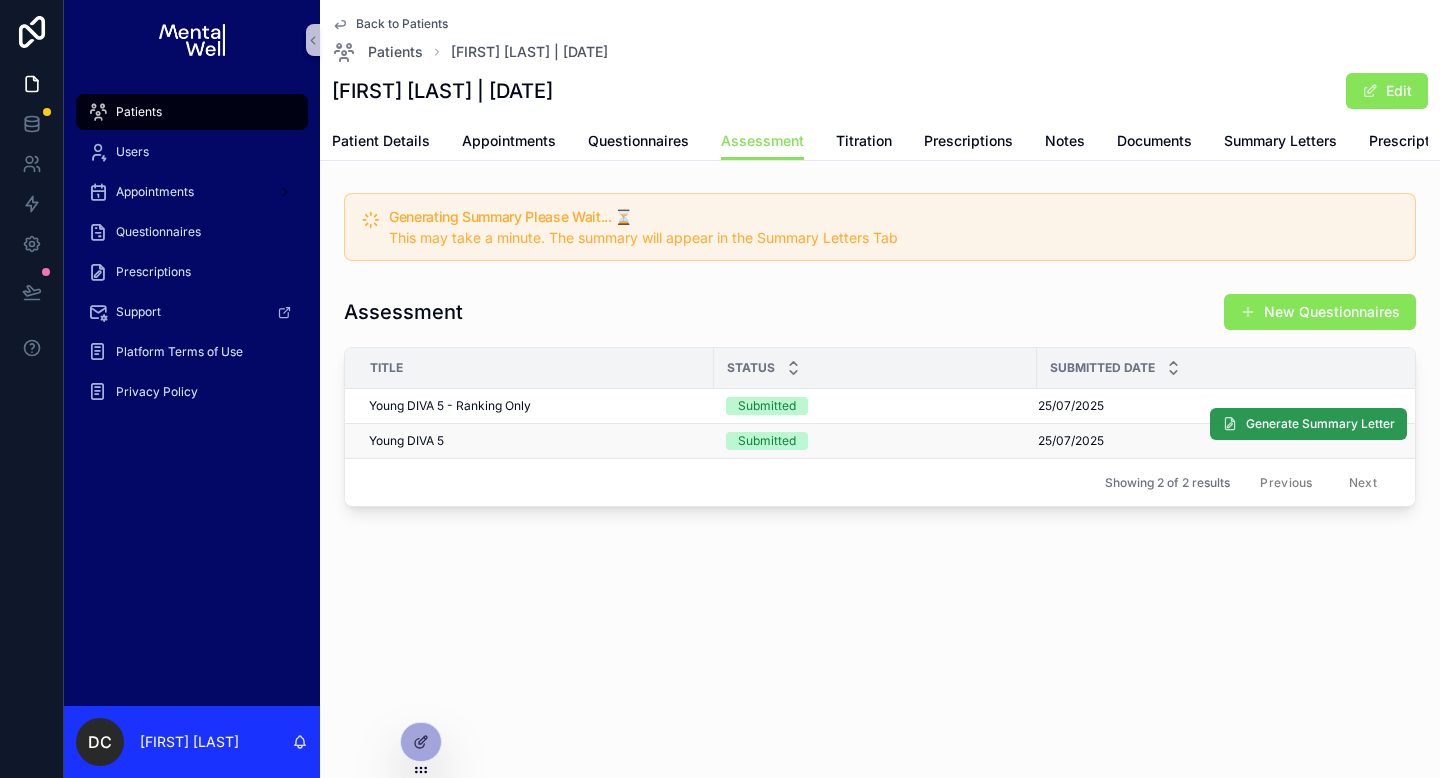 click on "Generate Summary Letter" at bounding box center [1320, 424] 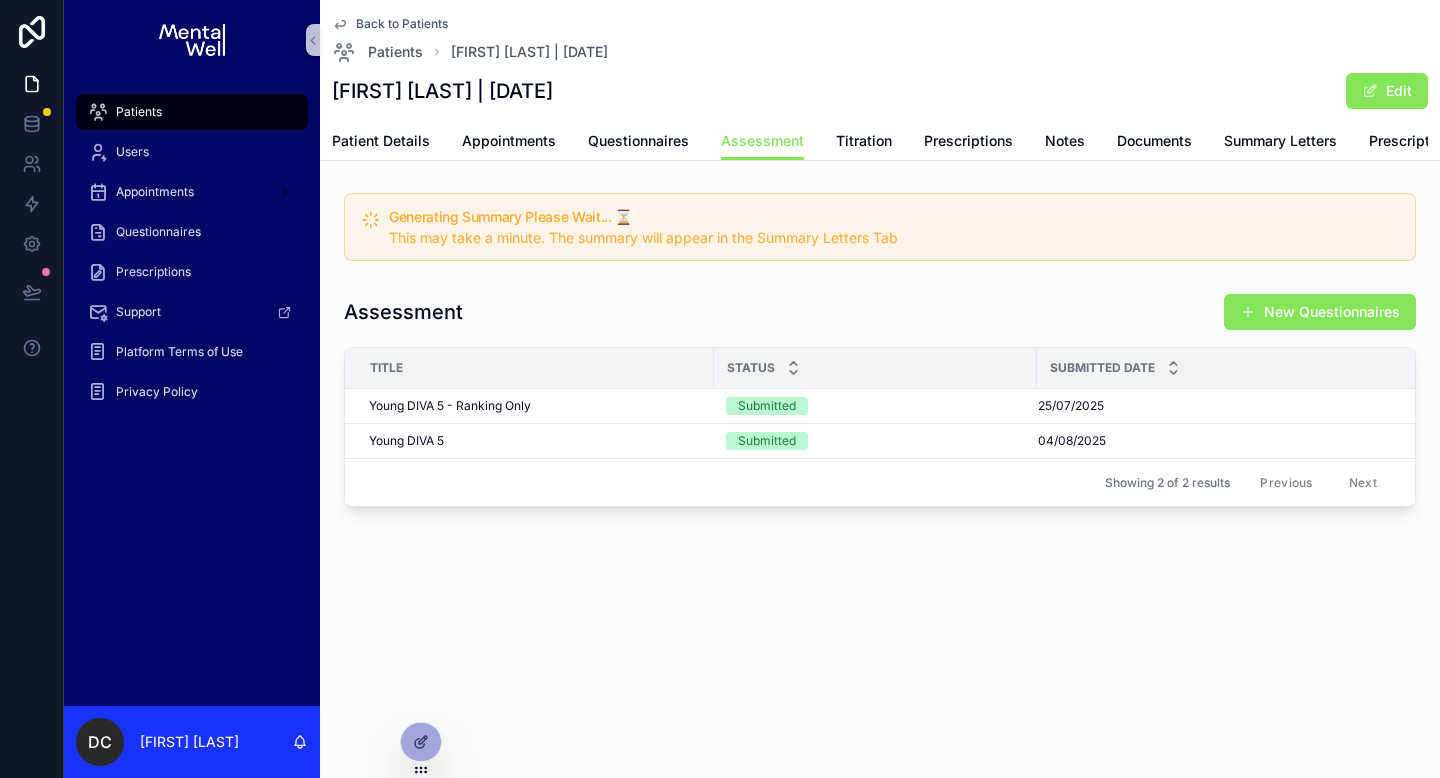 click on "Assessment New Questionnaires" at bounding box center (880, 312) 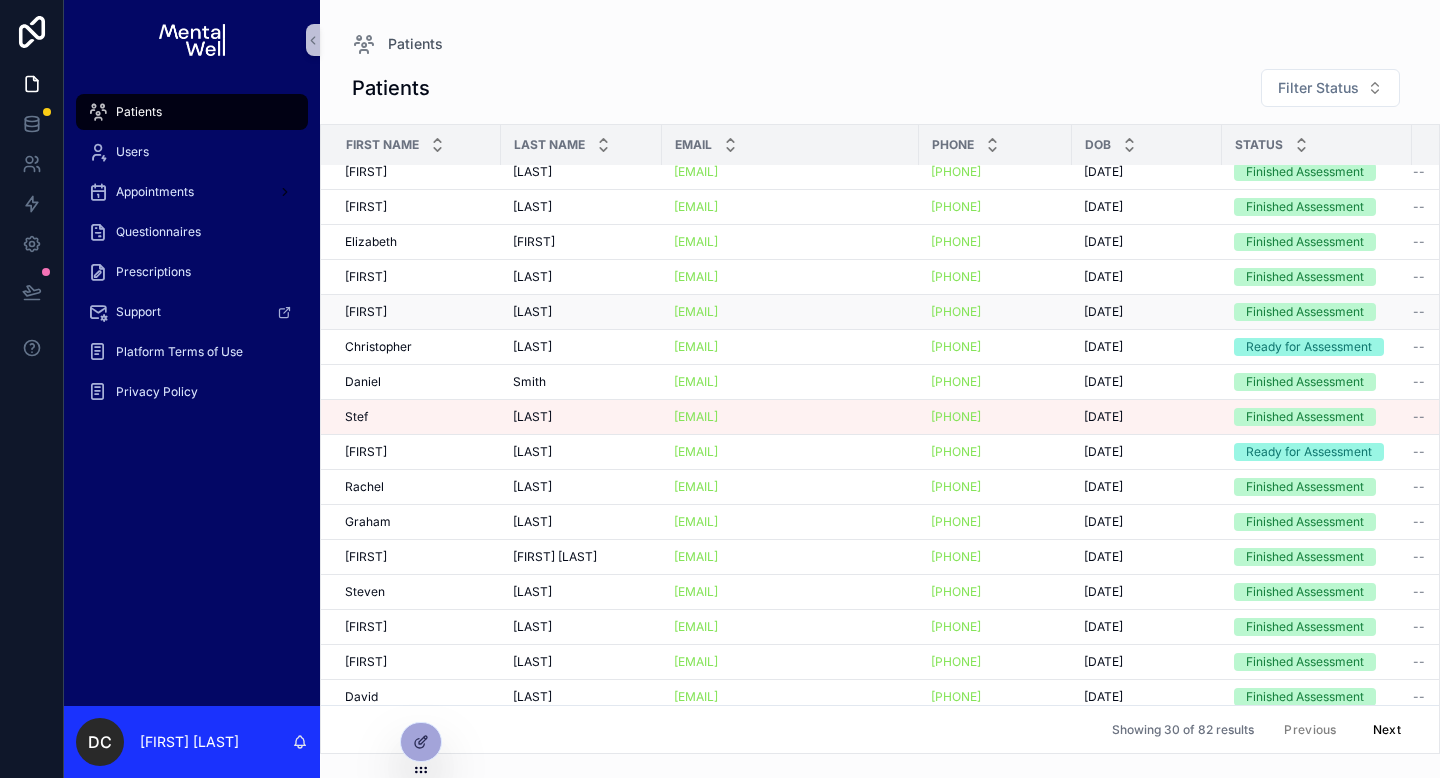 scroll, scrollTop: 220, scrollLeft: 0, axis: vertical 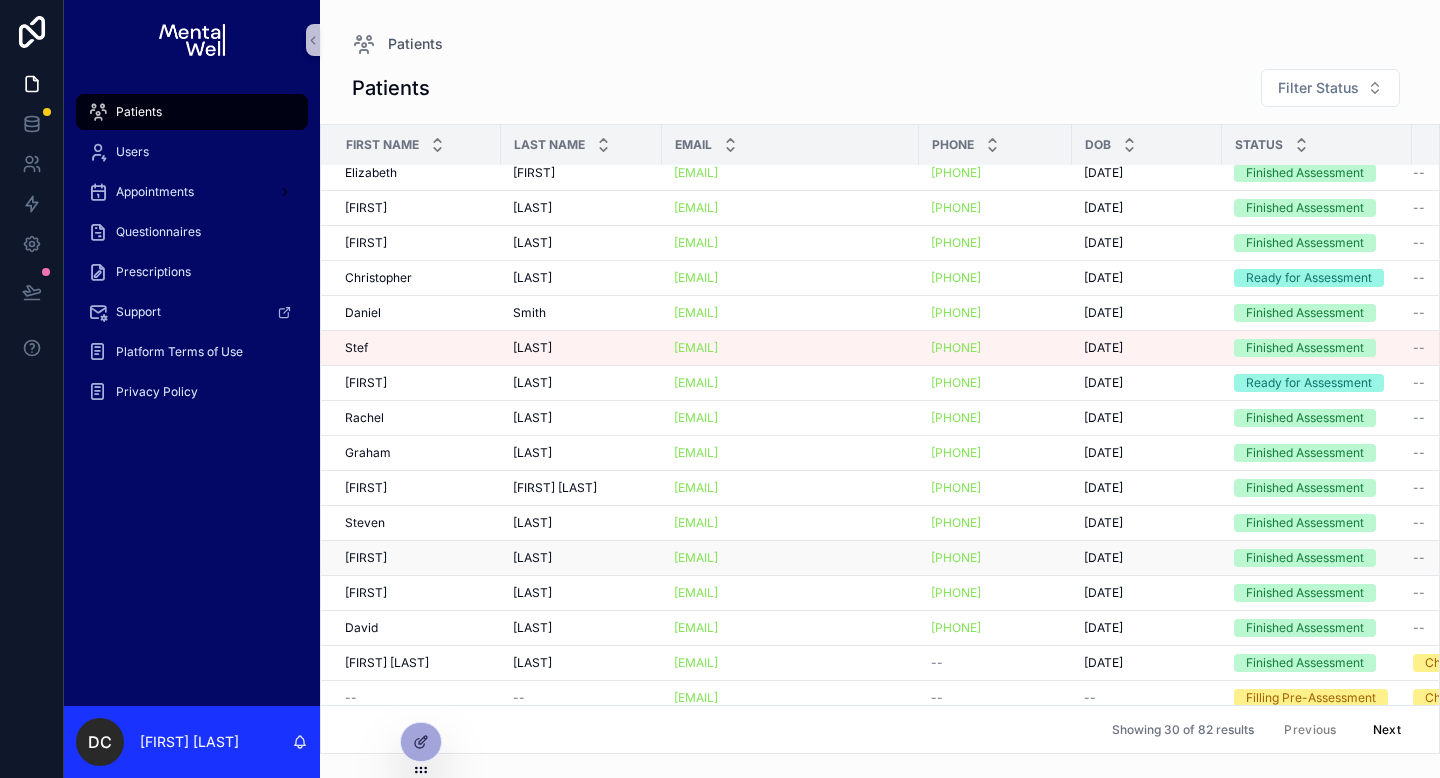 click on "[FIRST] [FIRST]" at bounding box center [417, 558] 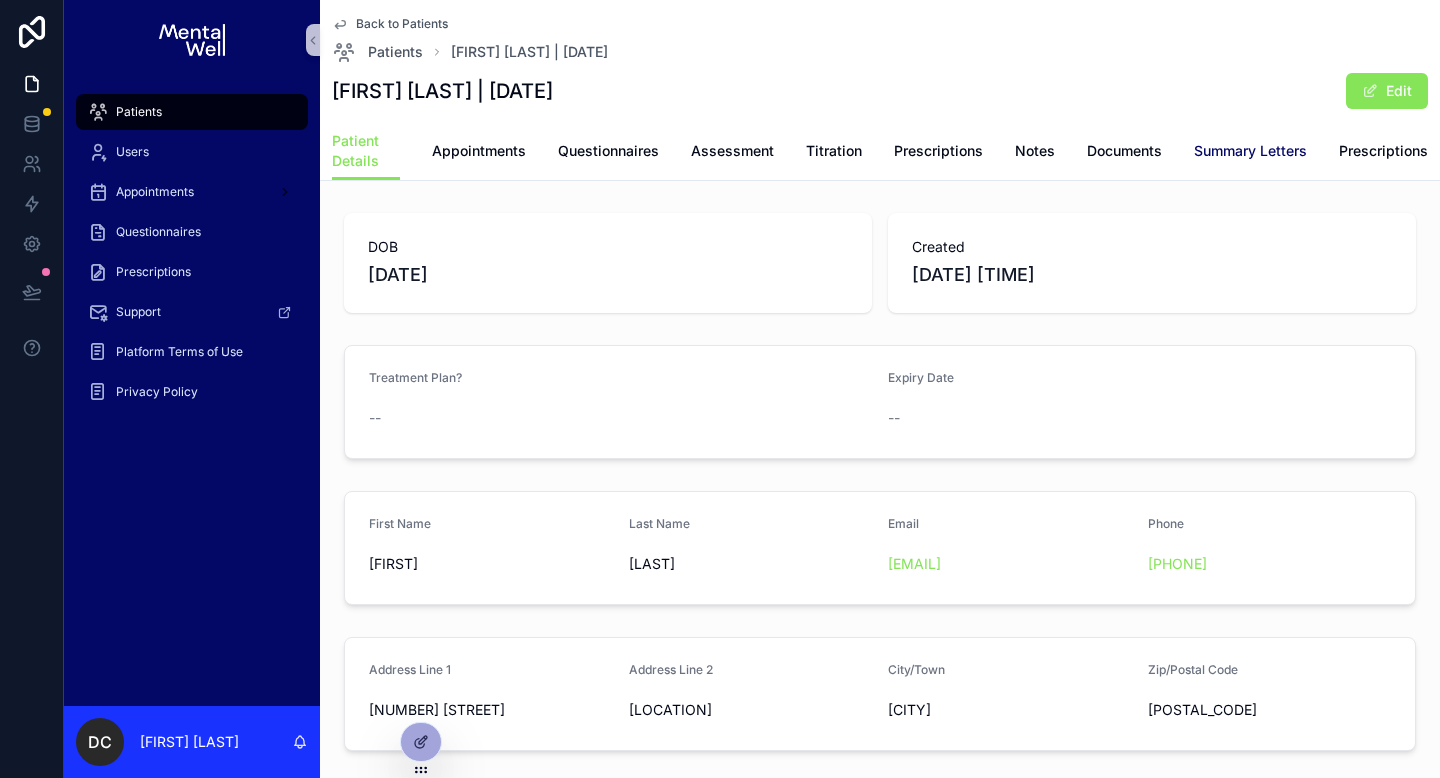 click on "Summary Letters" at bounding box center [1250, 151] 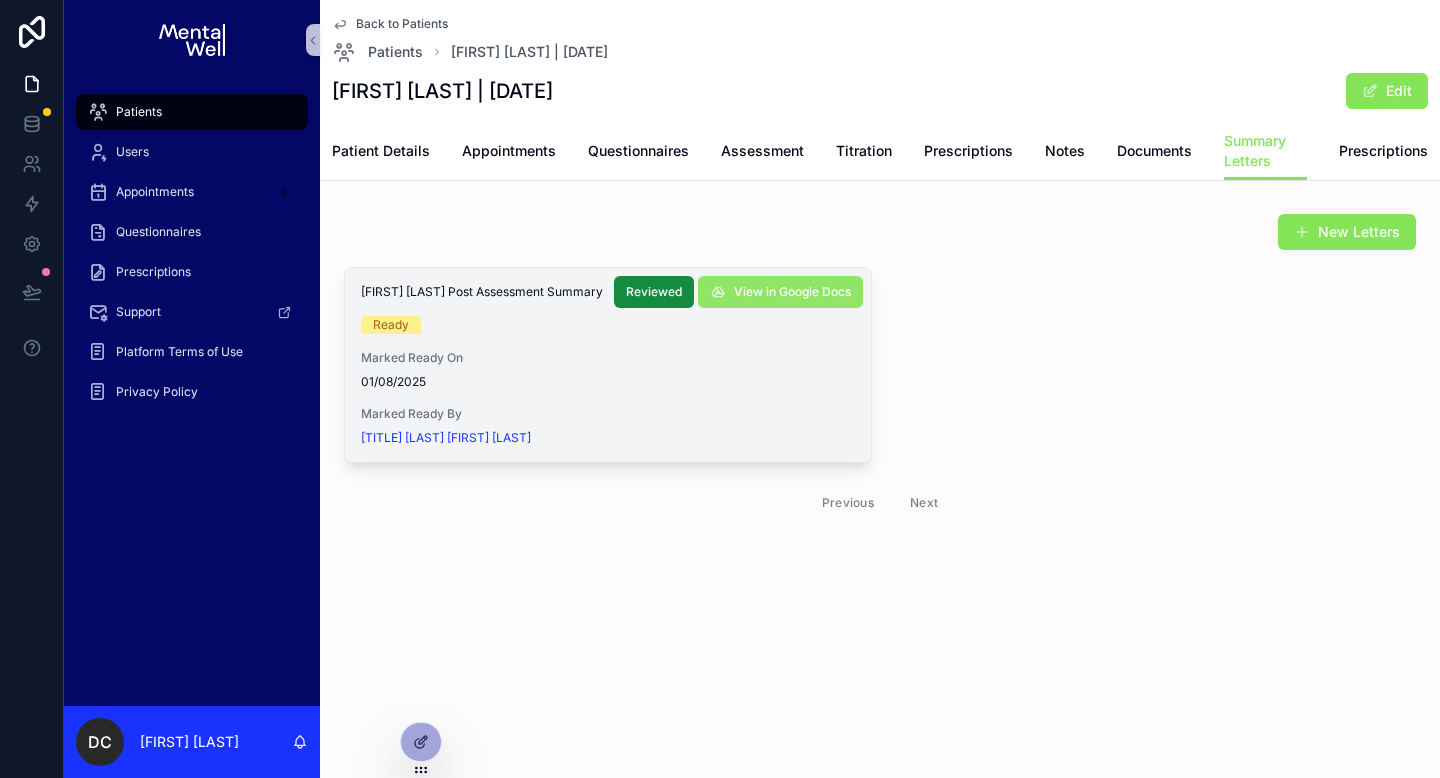 click on "View in Google Docs" at bounding box center [792, 292] 